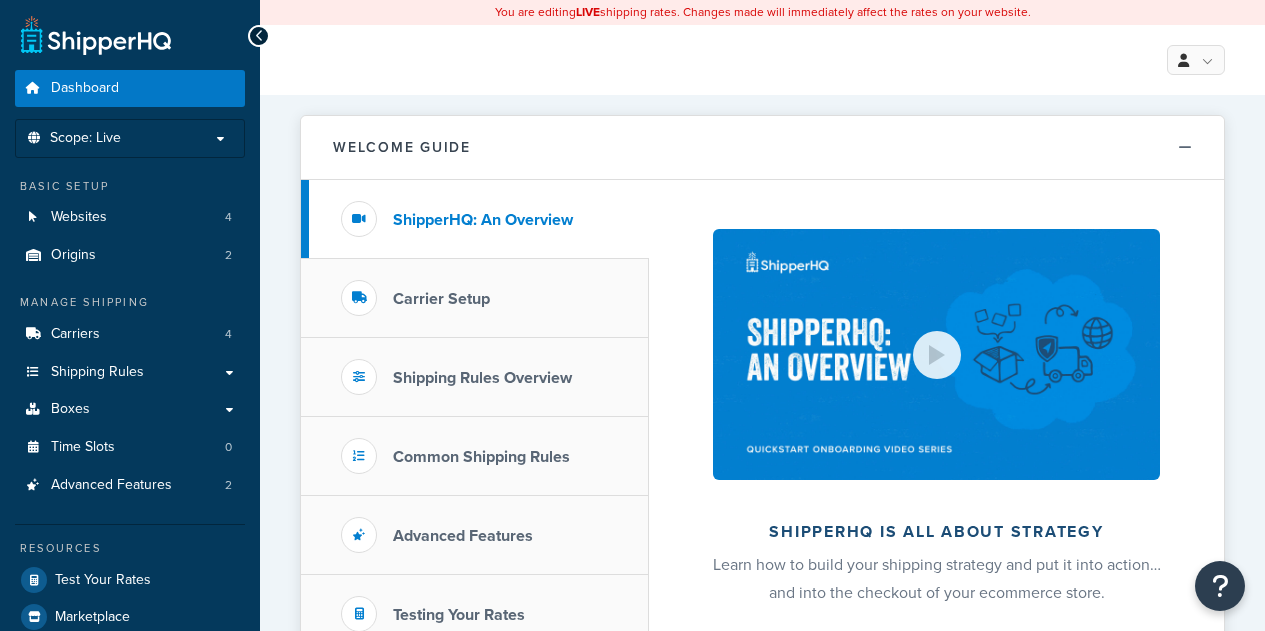 scroll, scrollTop: 0, scrollLeft: 0, axis: both 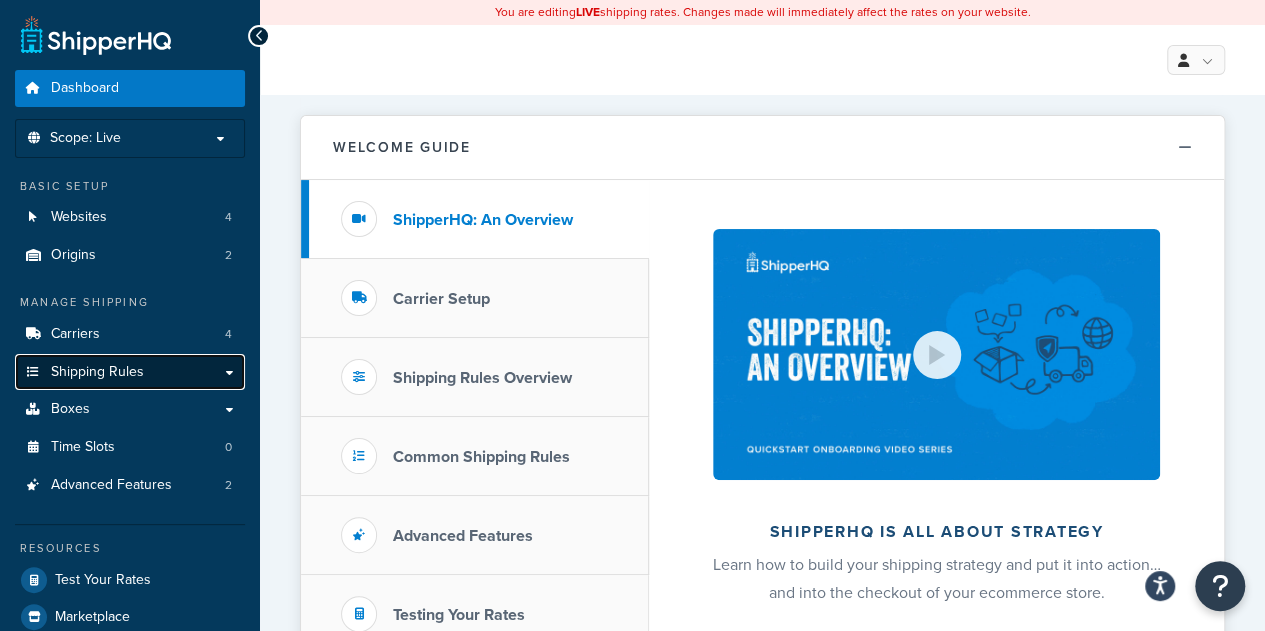 click on "Shipping Rules" at bounding box center (97, 372) 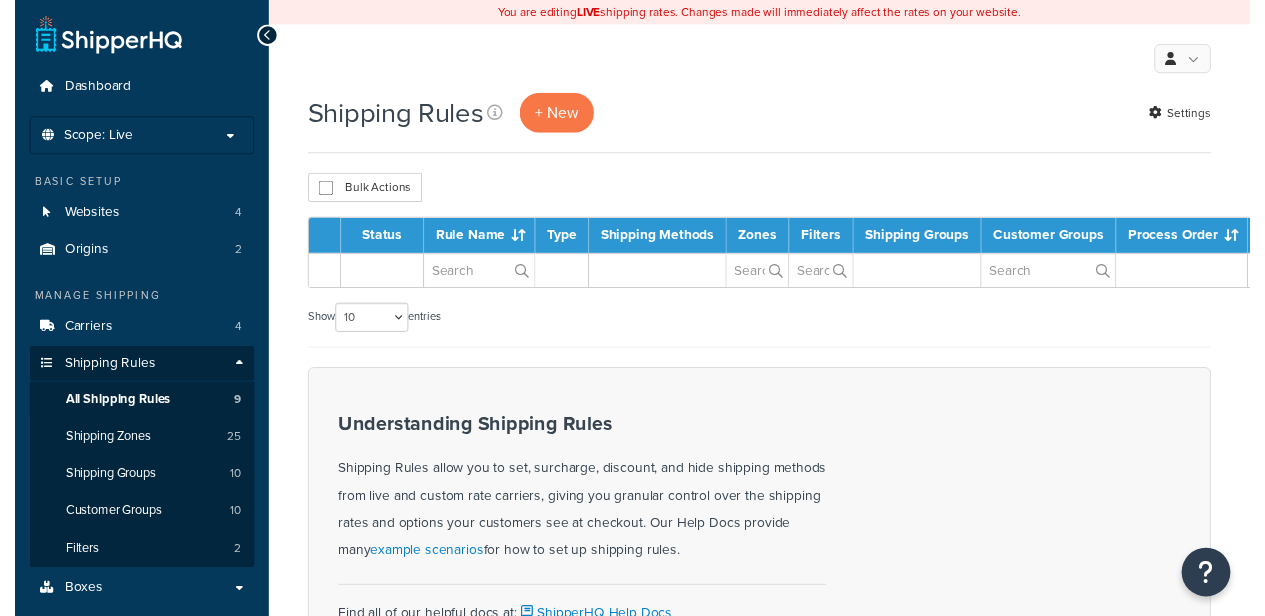scroll, scrollTop: 0, scrollLeft: 0, axis: both 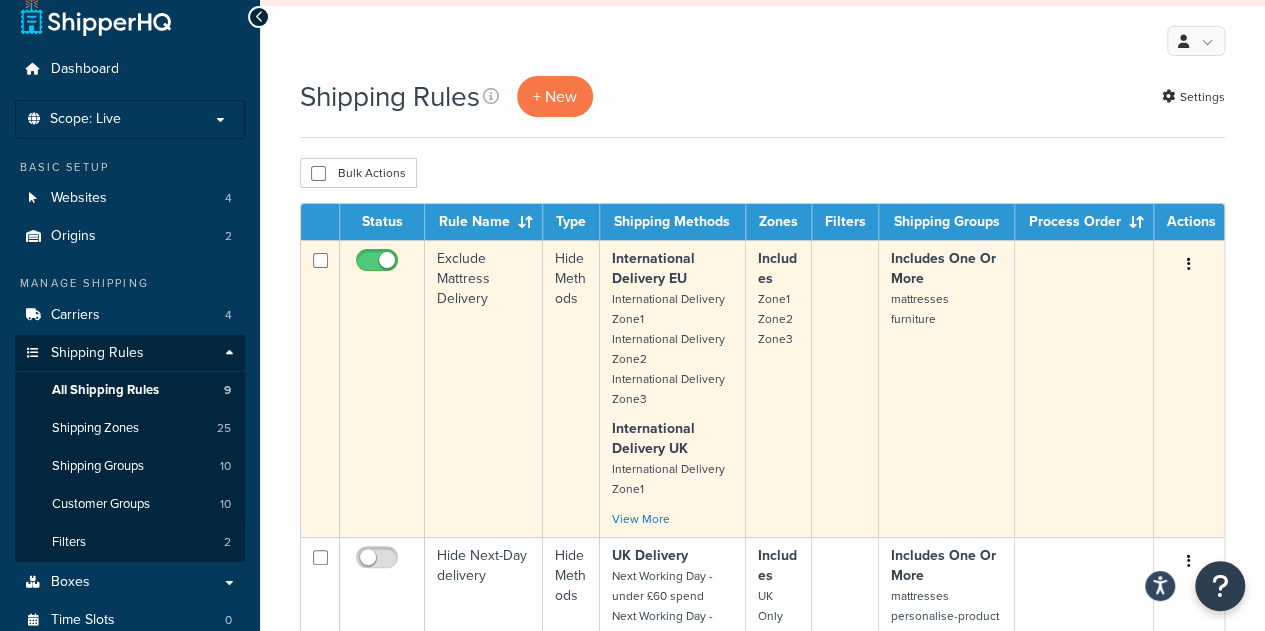 click on "International Delivery EU" at bounding box center (653, 268) 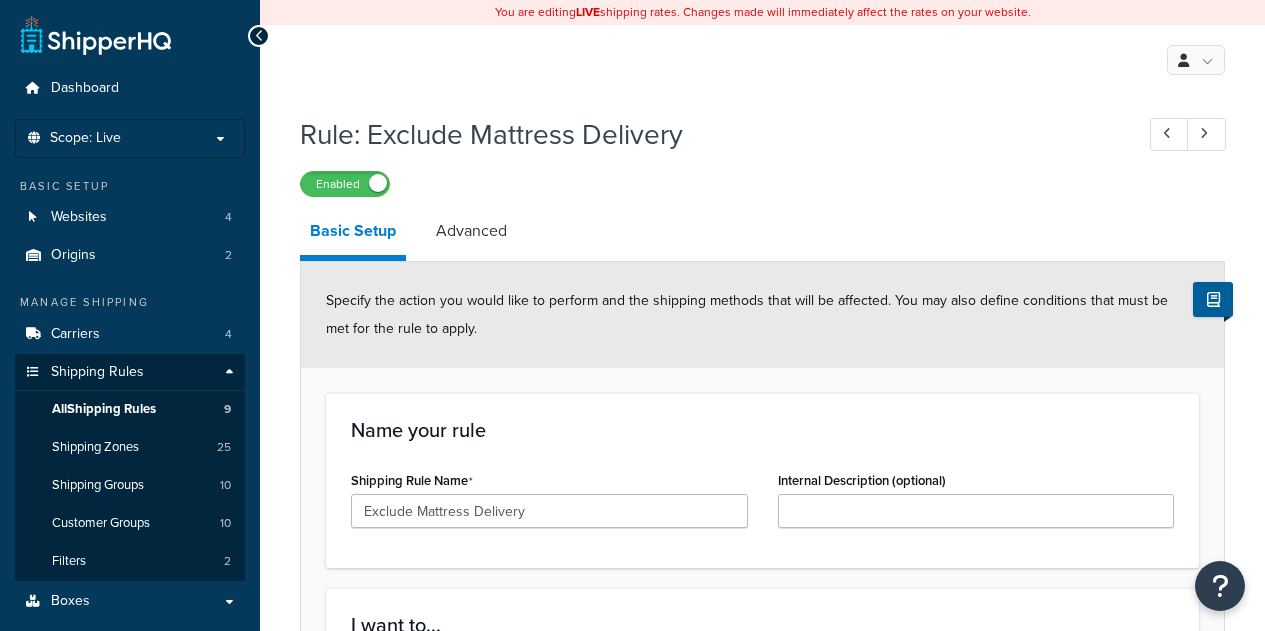 scroll, scrollTop: 0, scrollLeft: 0, axis: both 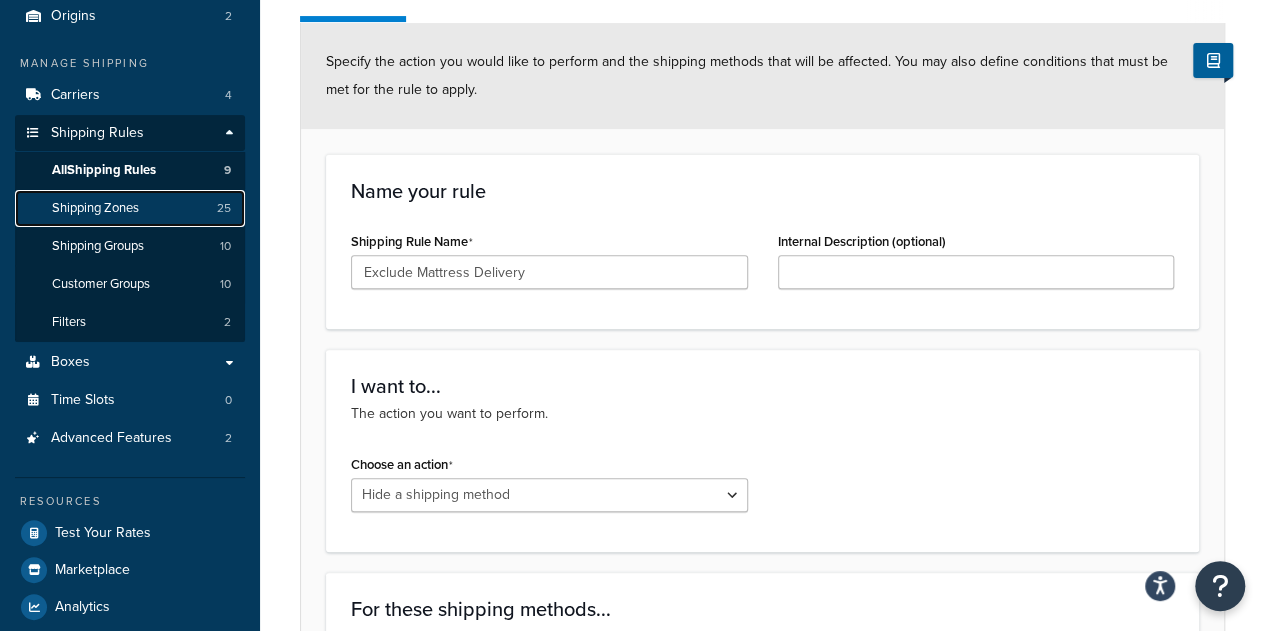 click on "Shipping Zones" at bounding box center [95, 208] 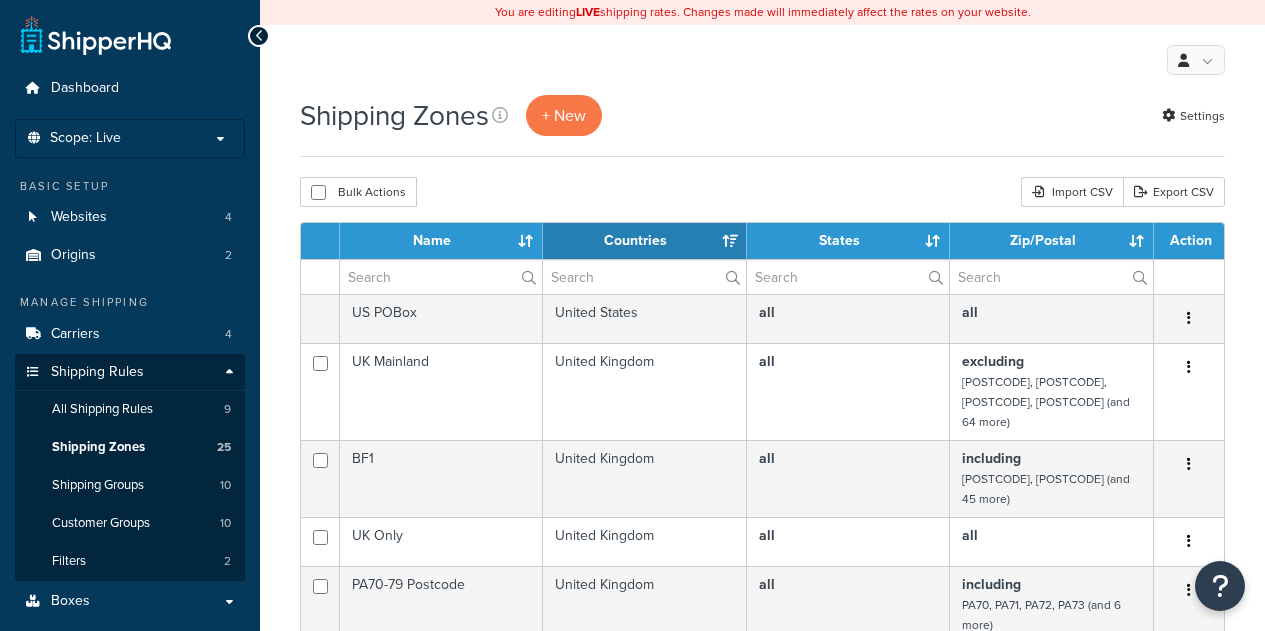 scroll, scrollTop: 0, scrollLeft: 0, axis: both 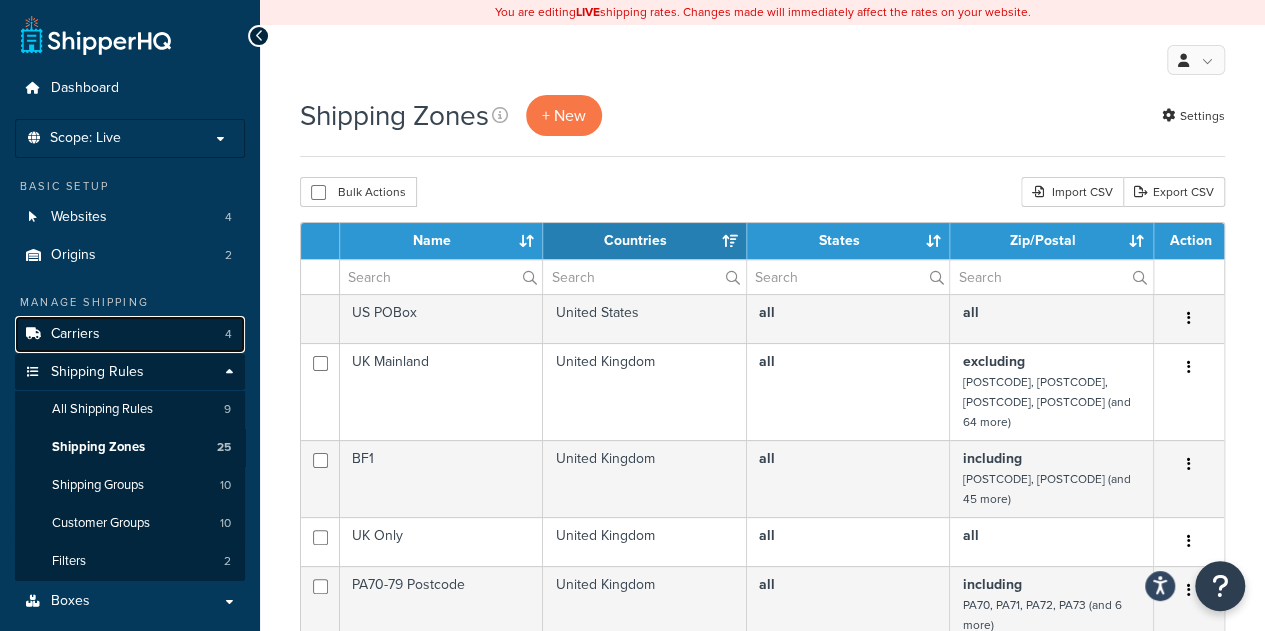 click on "Carriers" at bounding box center [75, 334] 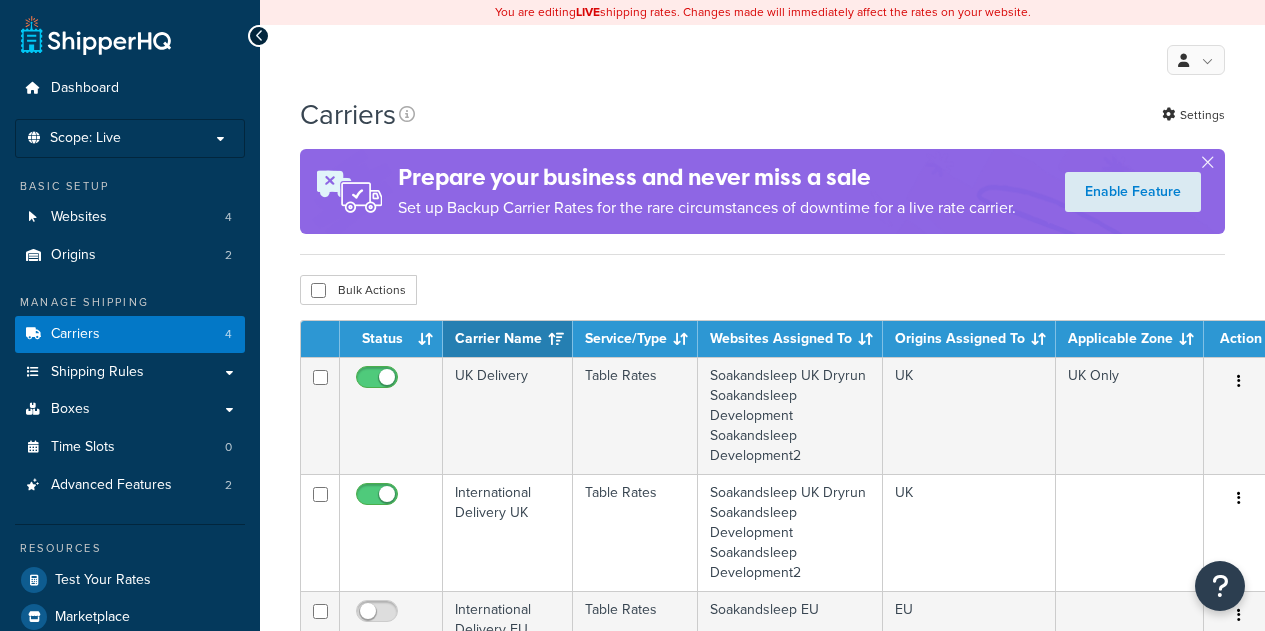 scroll, scrollTop: 0, scrollLeft: 0, axis: both 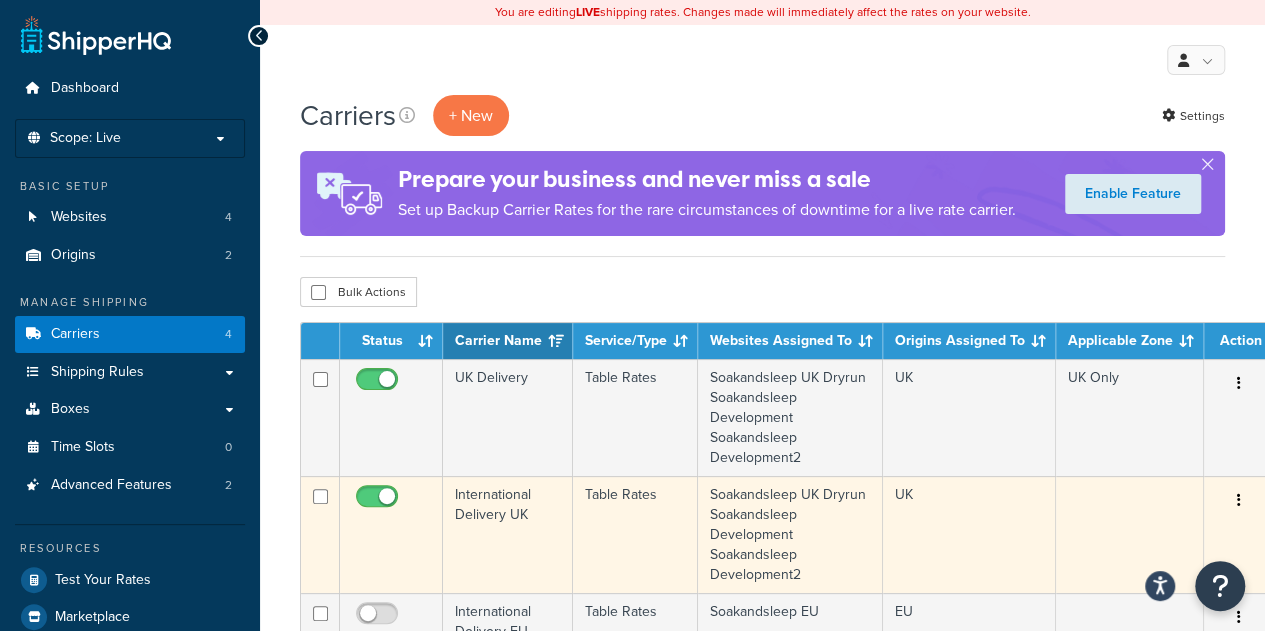 click on "International Delivery UK" at bounding box center (508, 534) 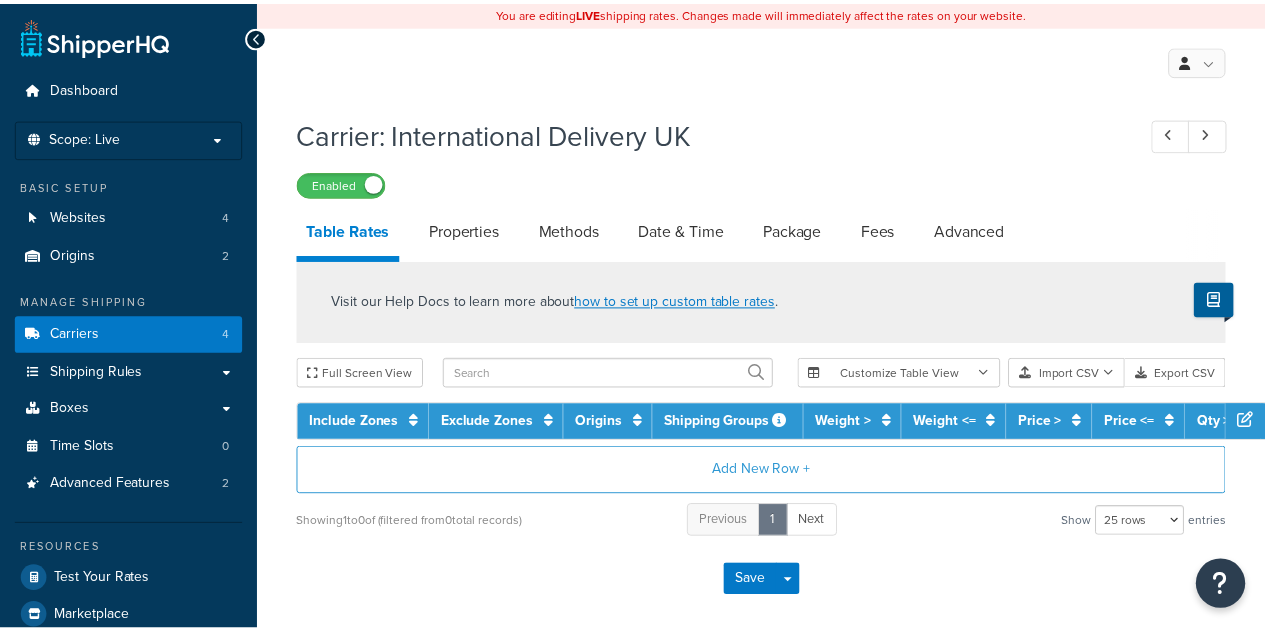 scroll, scrollTop: 0, scrollLeft: 0, axis: both 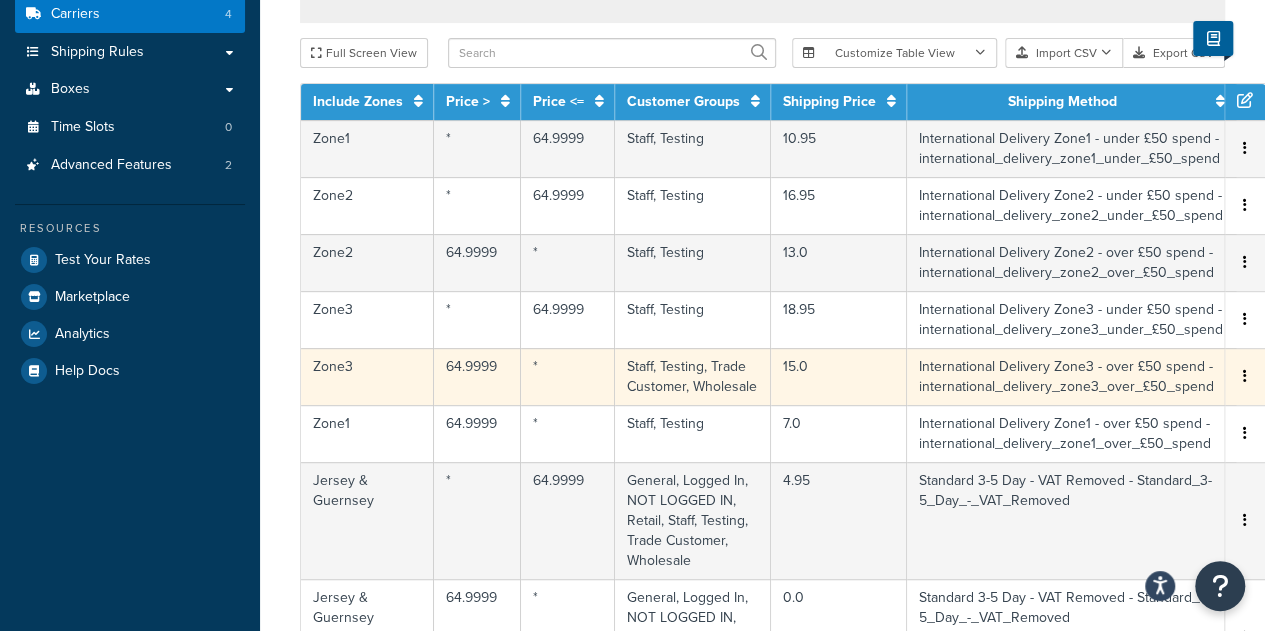 click on "Staff, Testing, Trade Customer, Wholesale" at bounding box center (693, 148) 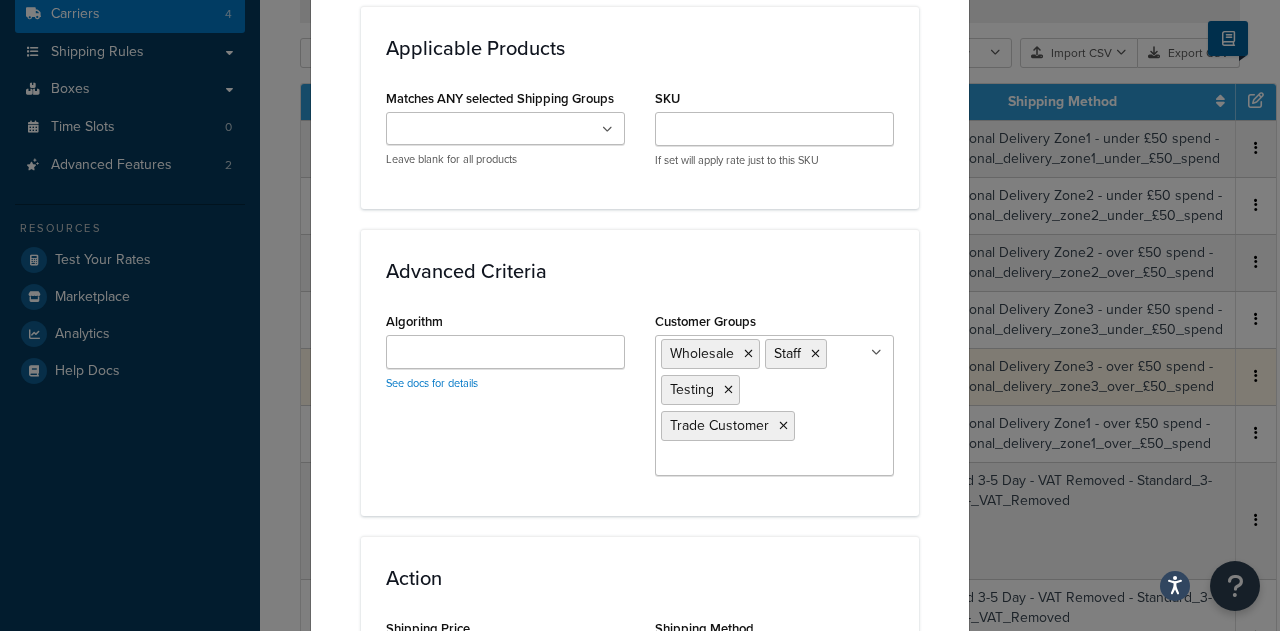 scroll, scrollTop: 1324, scrollLeft: 0, axis: vertical 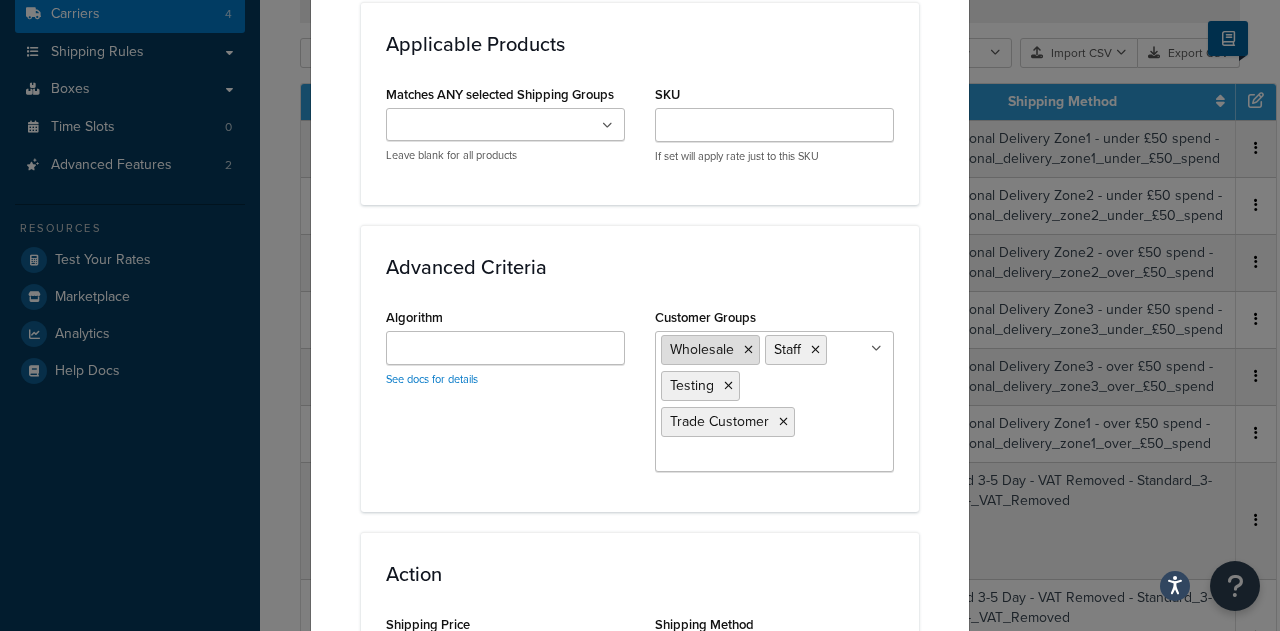 click at bounding box center (748, 350) 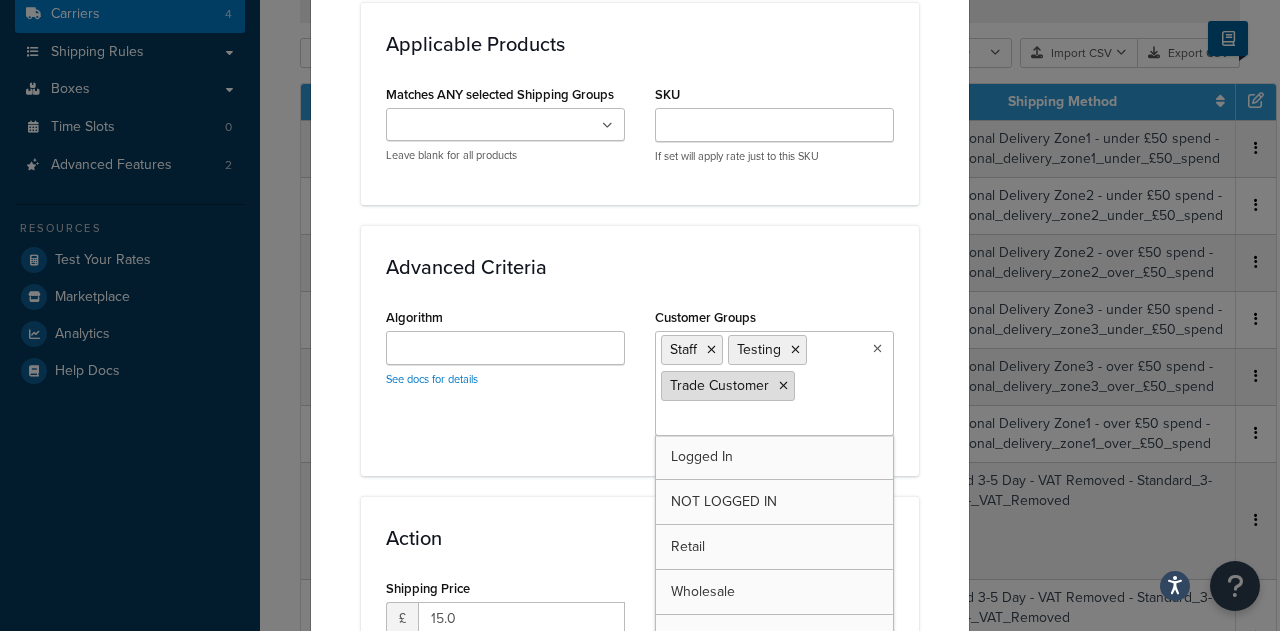 click at bounding box center [711, 350] 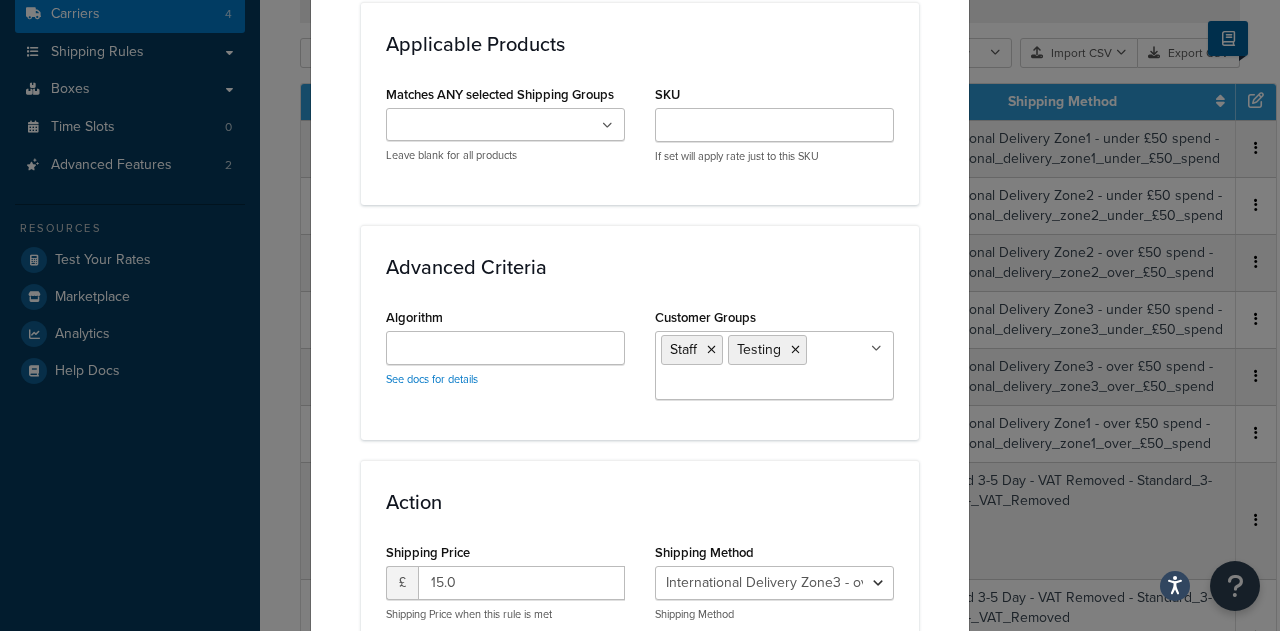 click on "Update Table Rate Applicable Zones See examples and learn more about  how include and exclude zones work. Include Zones   Zone3   UK Mainland Northern Ireland International Delivery - Under £50 £18.95; Order over £50 £15 International Delivery - Under £50 £13.95; Order over £50 £10.00 International Delivery - Under £50 £10.95; Order over £50 £7.00 BF1 Republic Of Ireland Zone1 Zone2 BT Postcode Northern Ireland UK Only PA70-79 Postcode PA70-79 Postcode IsleOfMull Coronavirus exclusion - Italy Coronavirus exclusion - Czech republic Coronavirus exclusion - Bulgaria Coronavirus exclusion - Croatia Coronavirus exclusion - Austria Coronavirus exclusion - Spain Coronavirus exclusion - Germany Coronavirus exclusion - Portugal Jersey & Guernsey JE & GY Postcodes US POBox Defines which zone(s) this rate applies to Exclude Zones   UK Mainland Northern Ireland International Delivery - Under £50 £18.95; Order over £50 £15 International Delivery - Under £50 £13.95; Order over £50 £10.00 BF1 Zone1 Zone2" at bounding box center (640, -228) 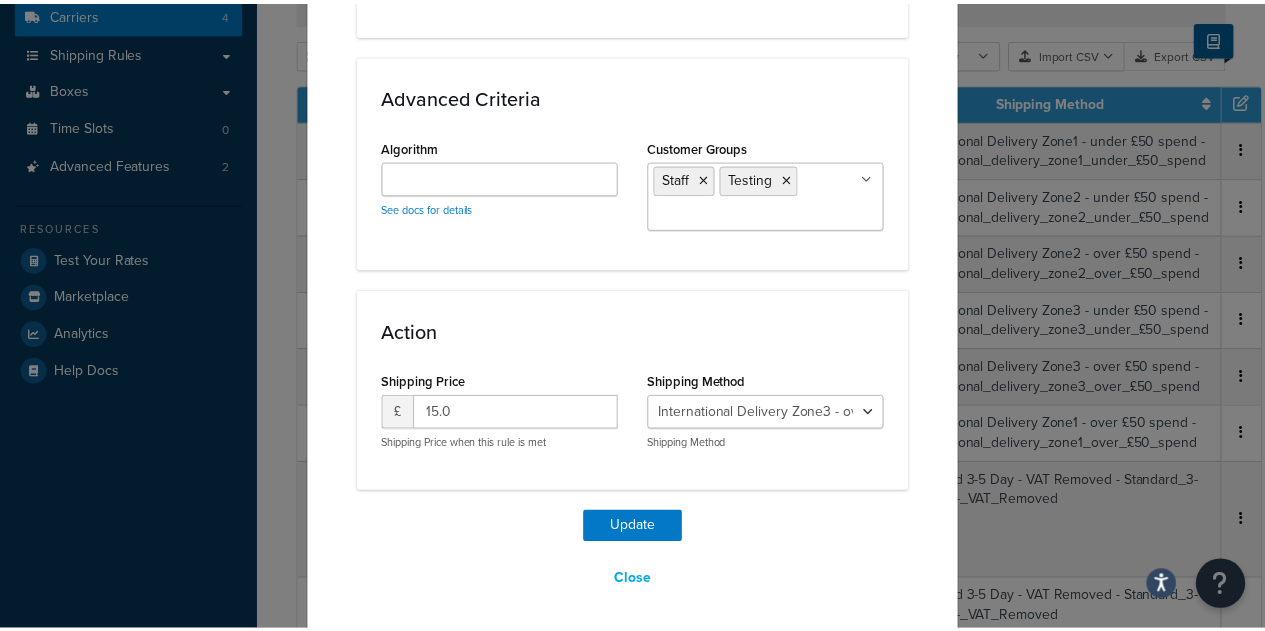 scroll, scrollTop: 1490, scrollLeft: 0, axis: vertical 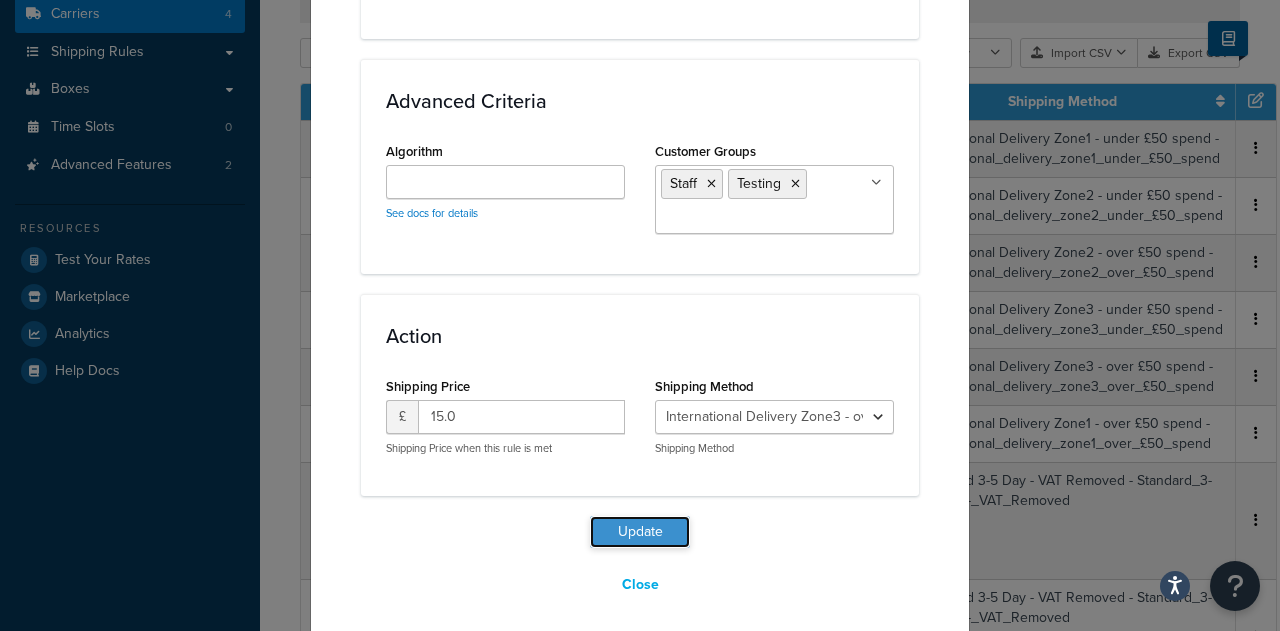 click on "Update" at bounding box center (640, 532) 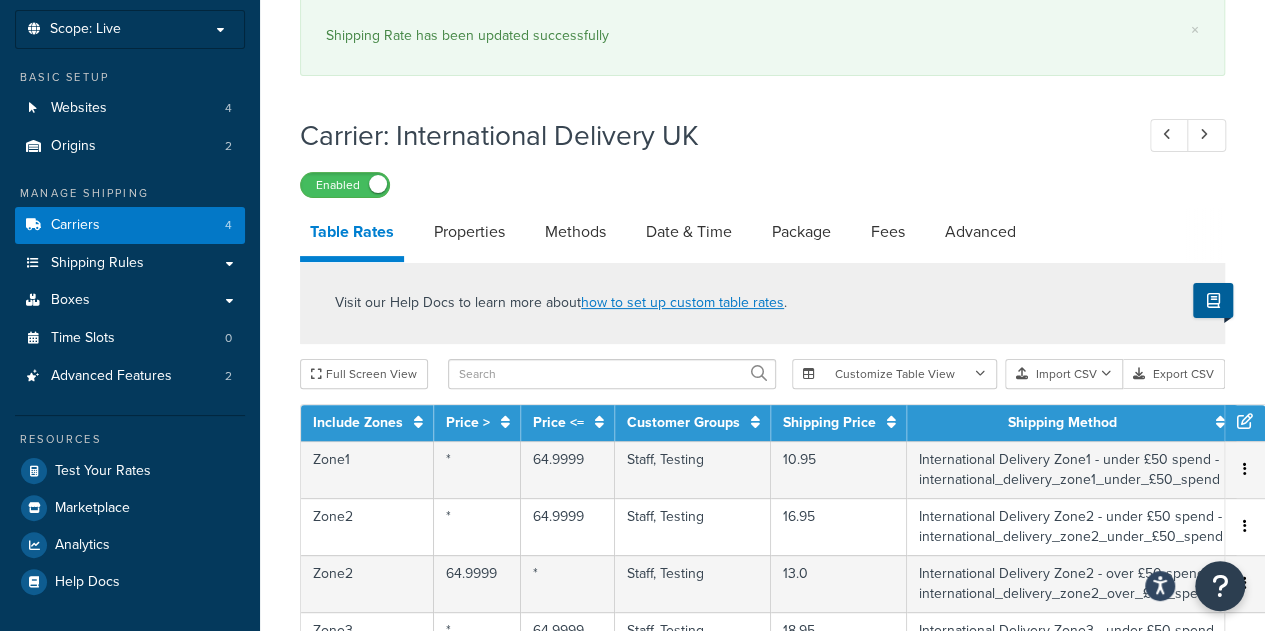 scroll, scrollTop: 0, scrollLeft: 0, axis: both 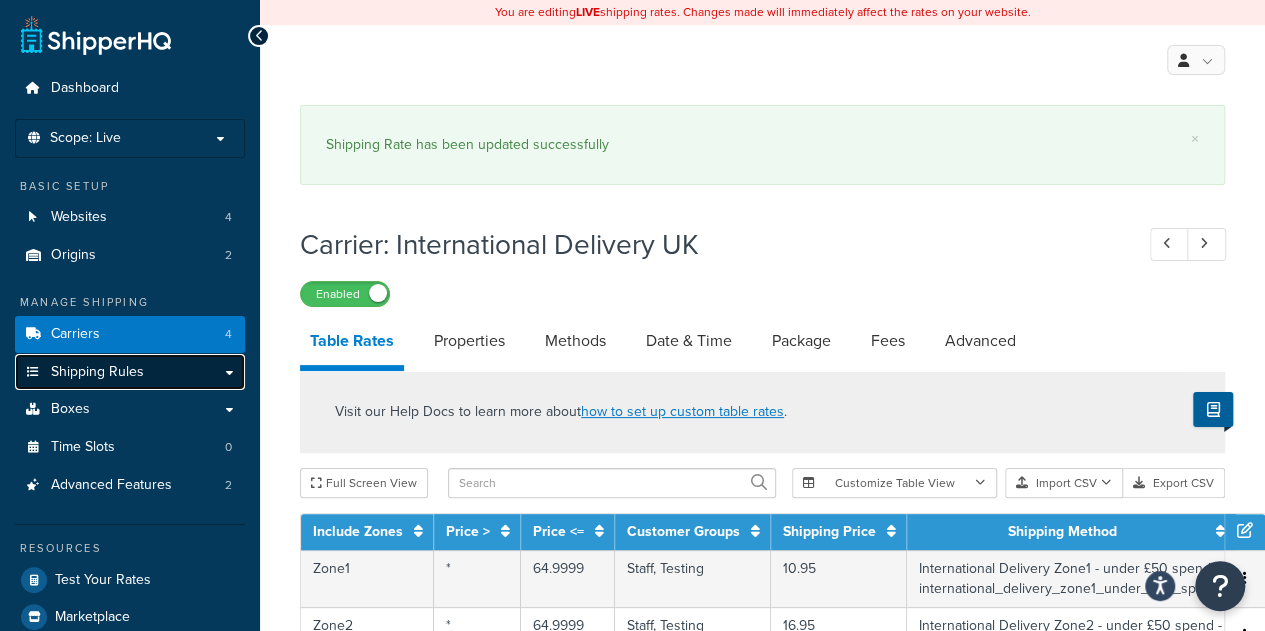 click on "Shipping Rules" at bounding box center [97, 372] 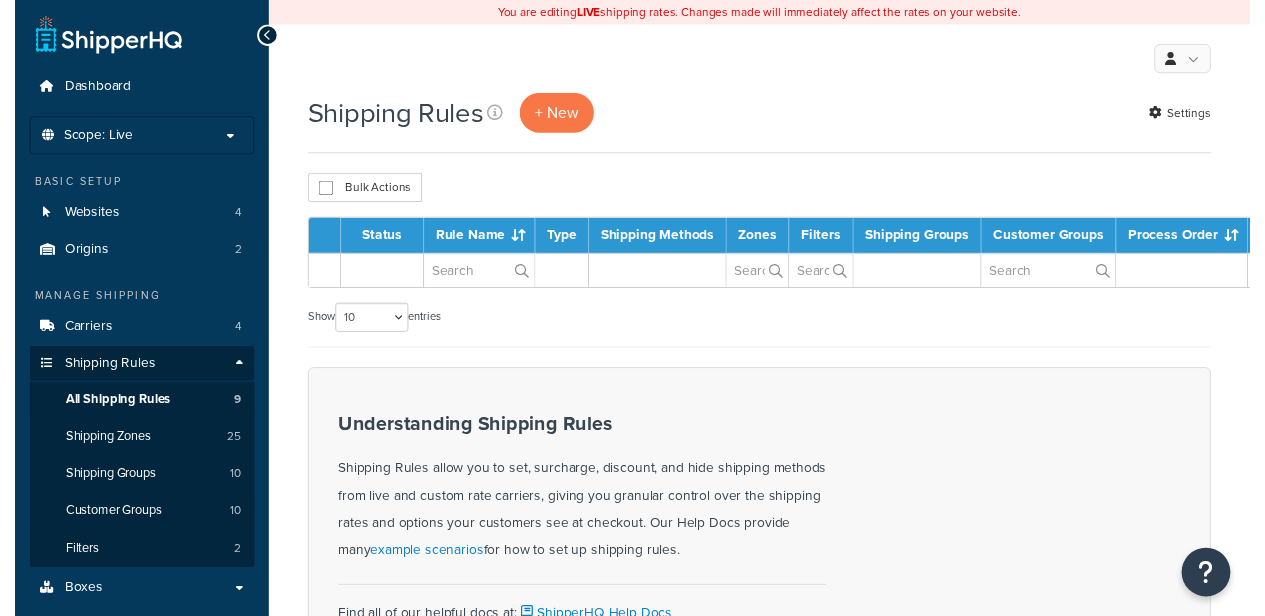 scroll, scrollTop: 0, scrollLeft: 0, axis: both 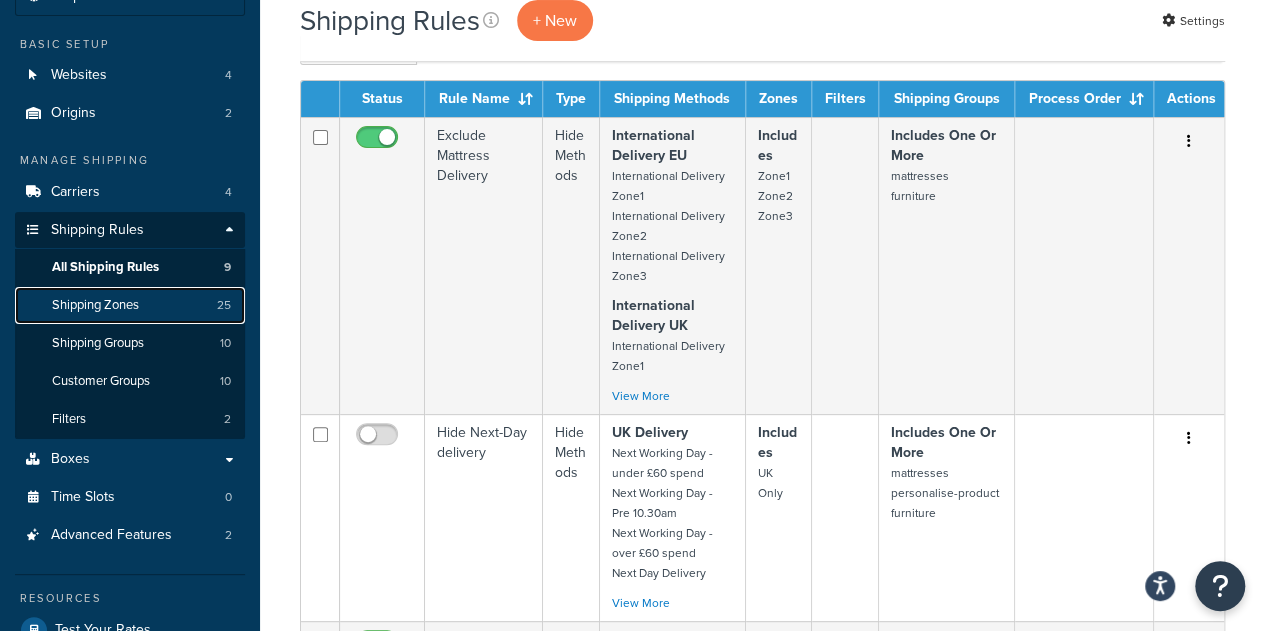 click on "Shipping Zones" at bounding box center (95, 305) 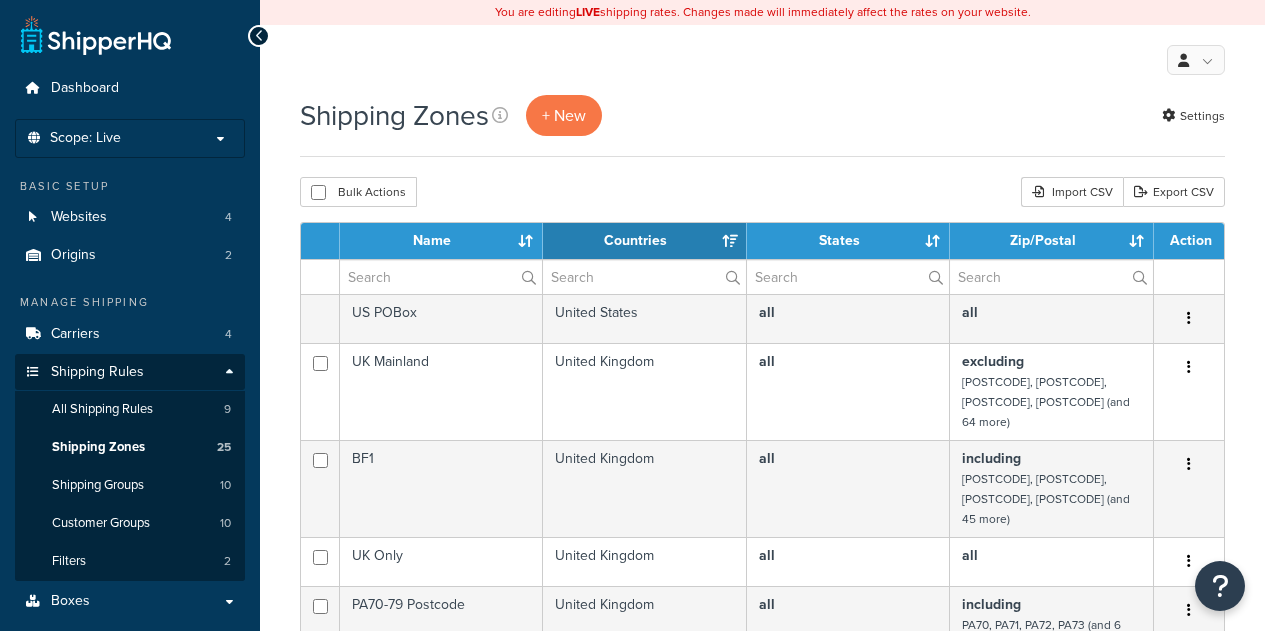 scroll, scrollTop: 0, scrollLeft: 0, axis: both 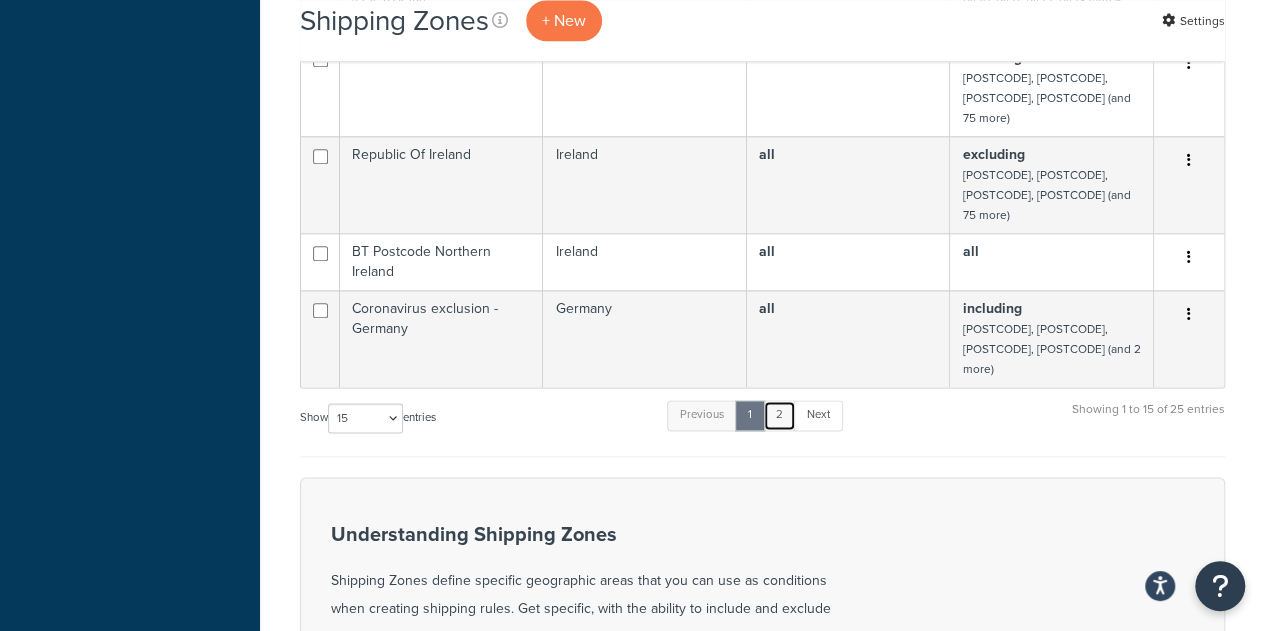 click on "2" at bounding box center [702, 415] 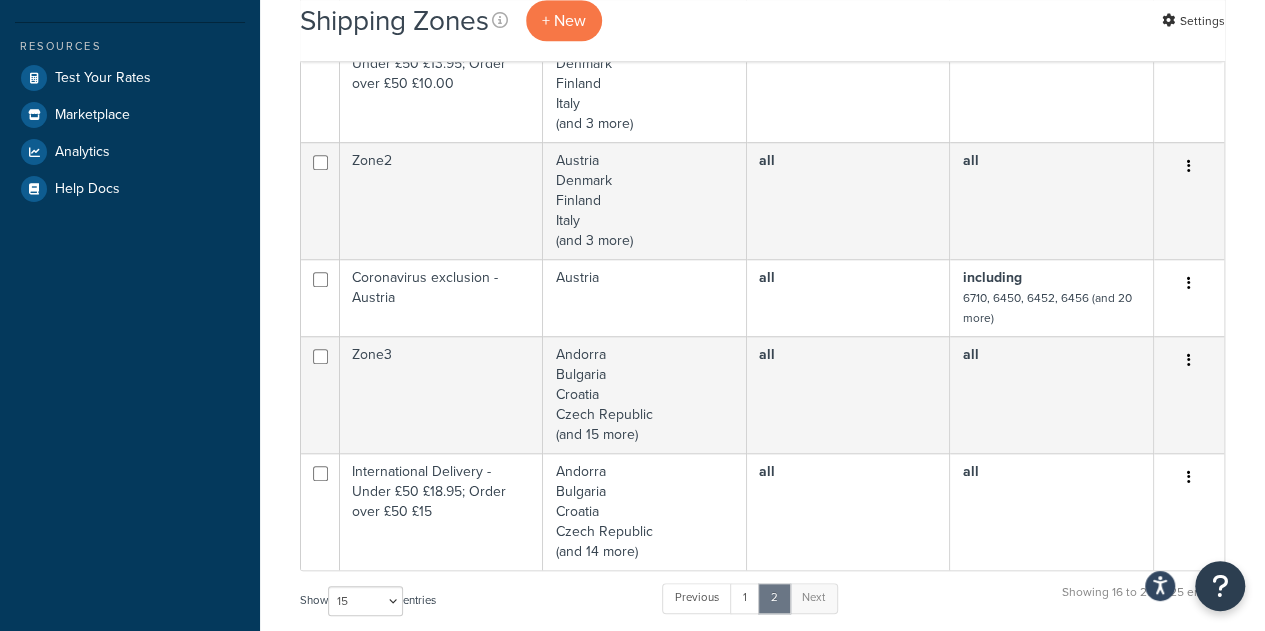 scroll, scrollTop: 693, scrollLeft: 0, axis: vertical 